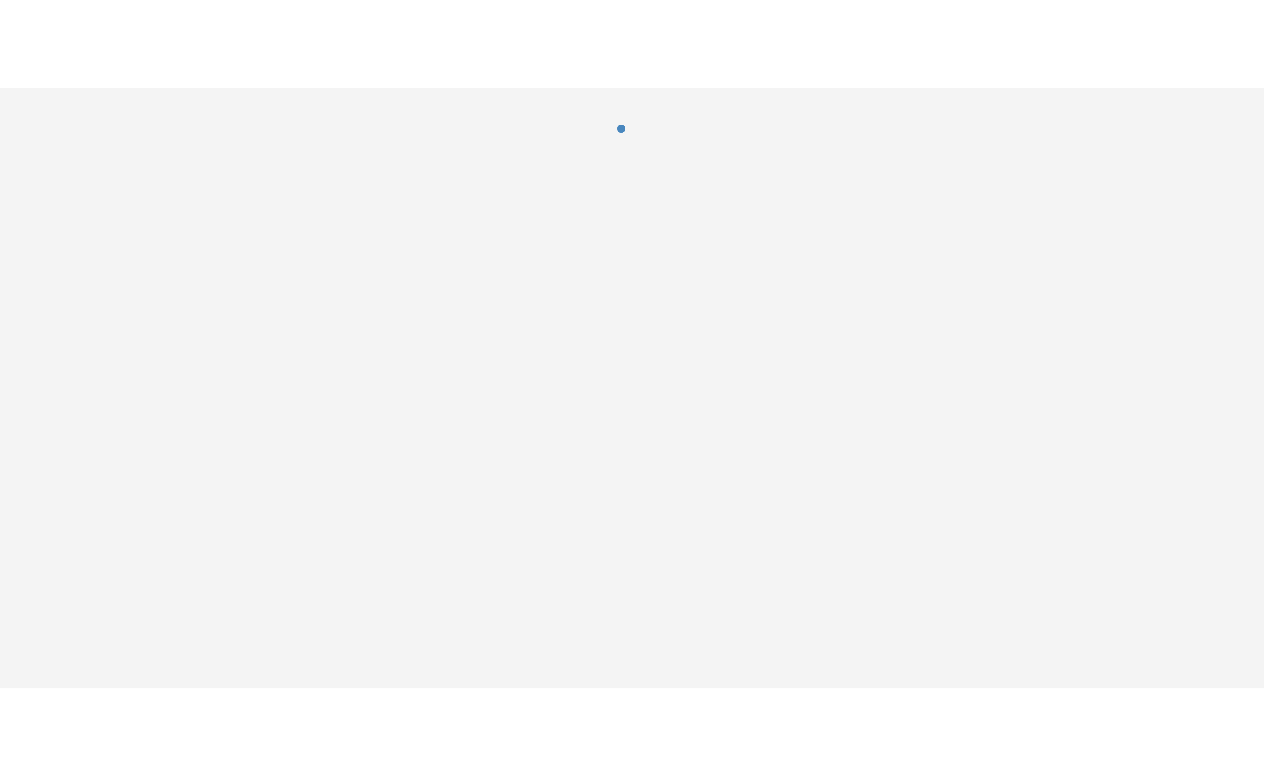 scroll, scrollTop: 0, scrollLeft: 0, axis: both 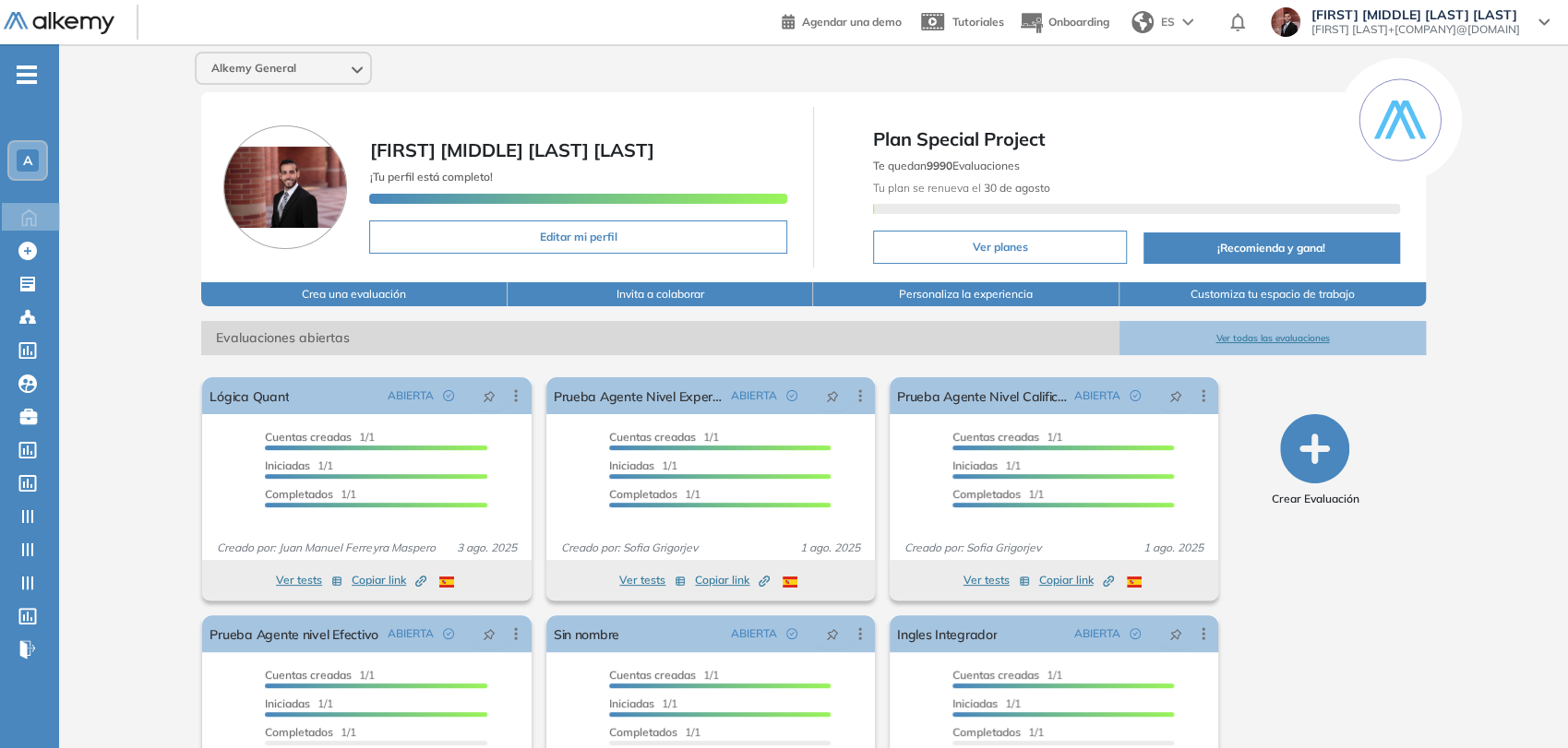 click on "A" at bounding box center [28, 160] 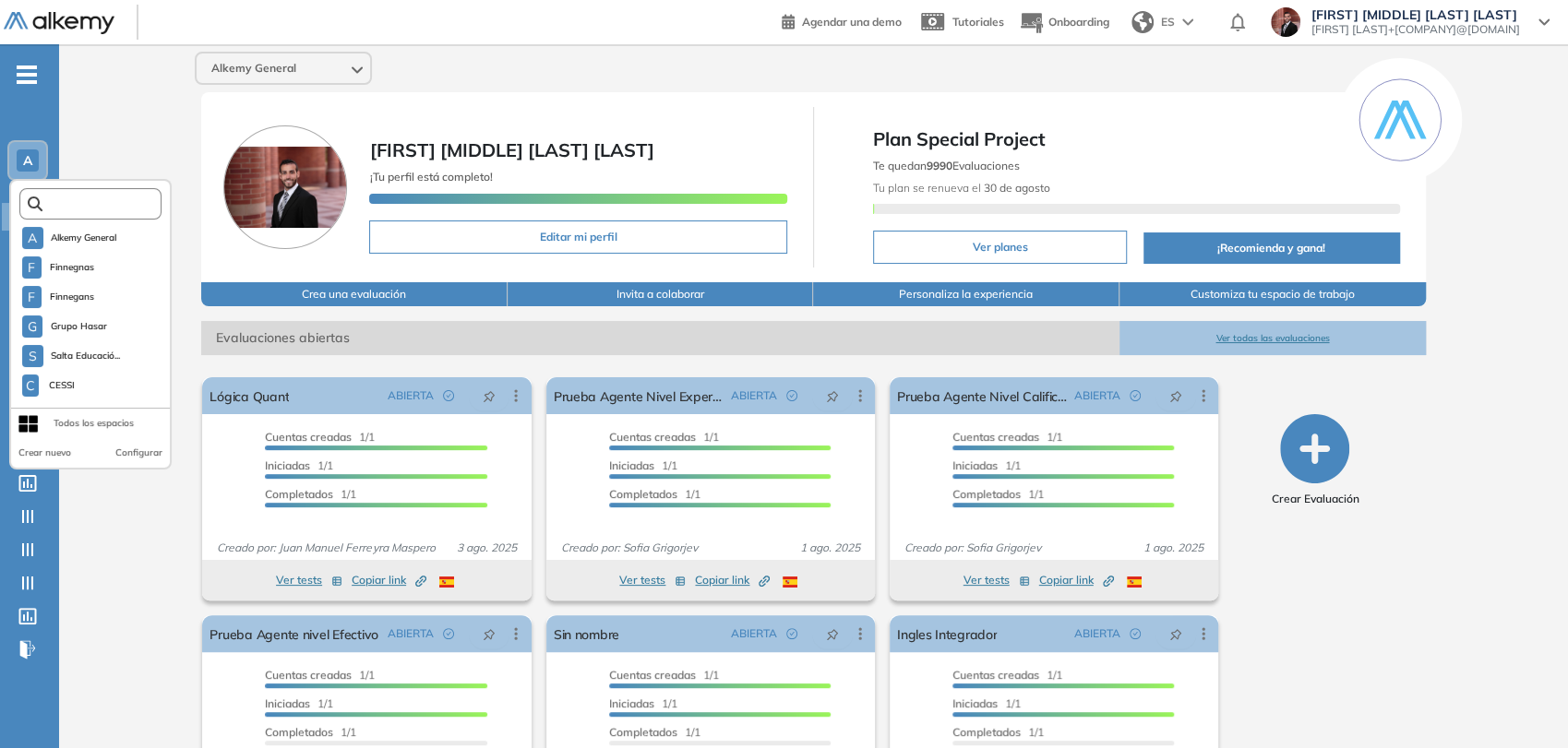 click at bounding box center (96, 204) 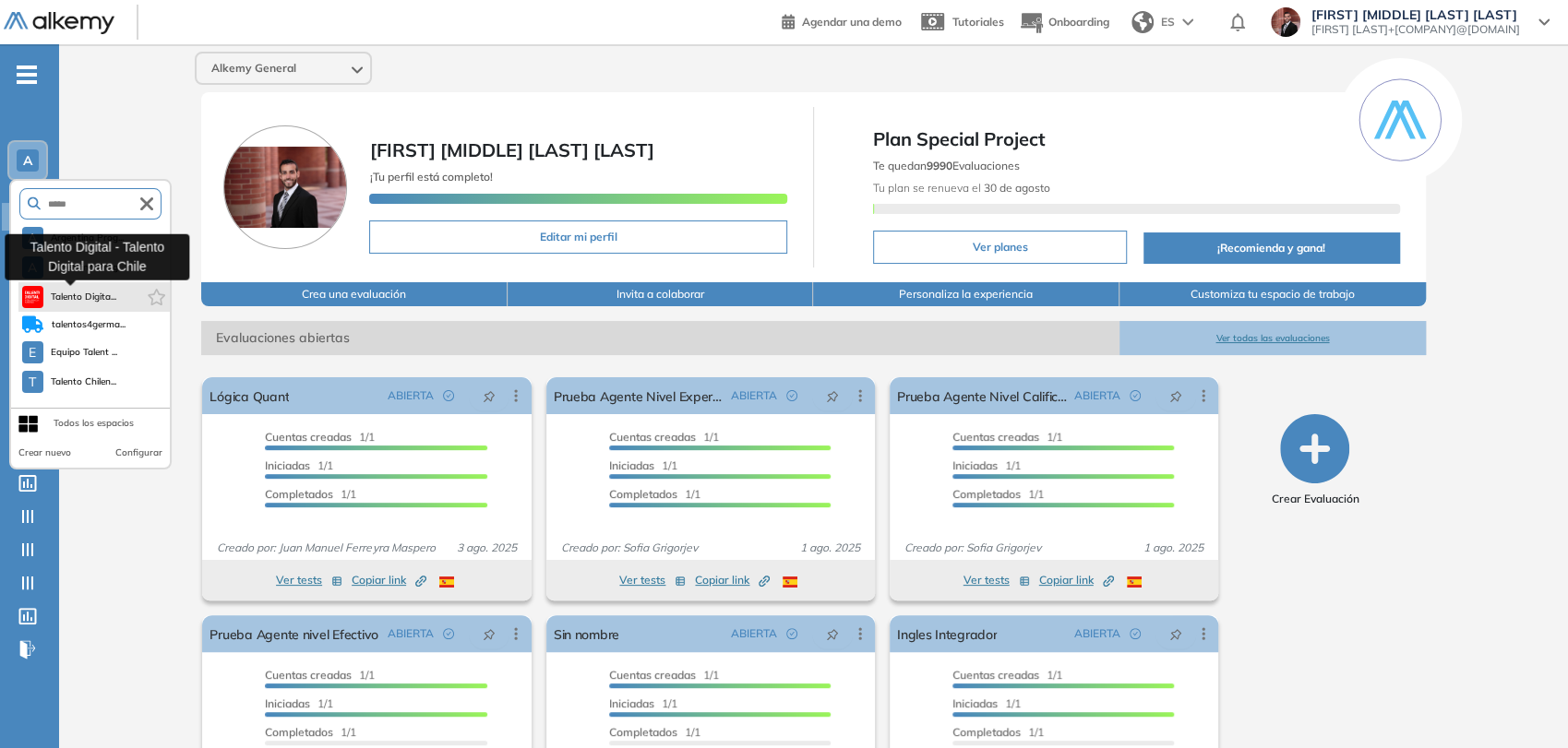 type on "*****" 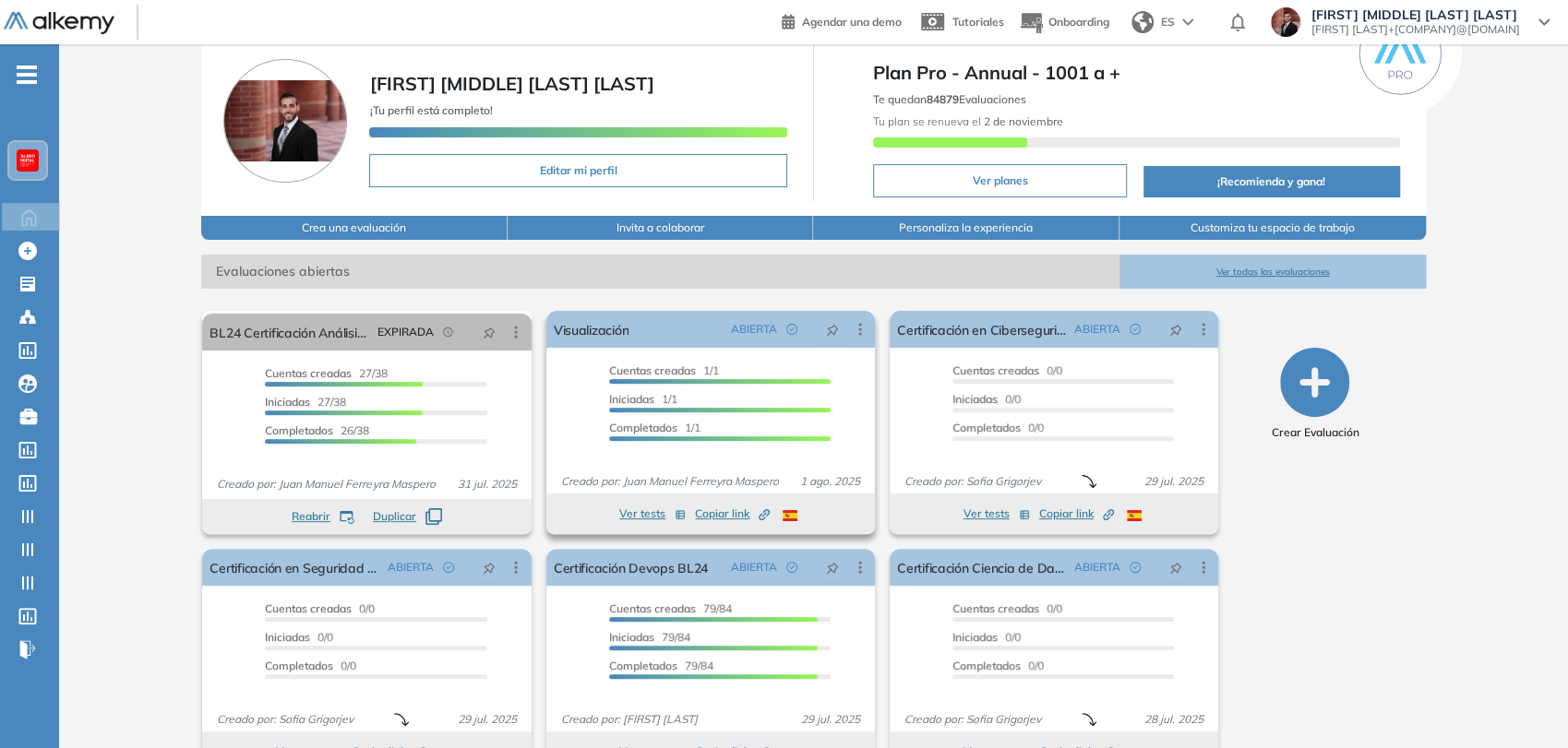 scroll, scrollTop: 102, scrollLeft: 0, axis: vertical 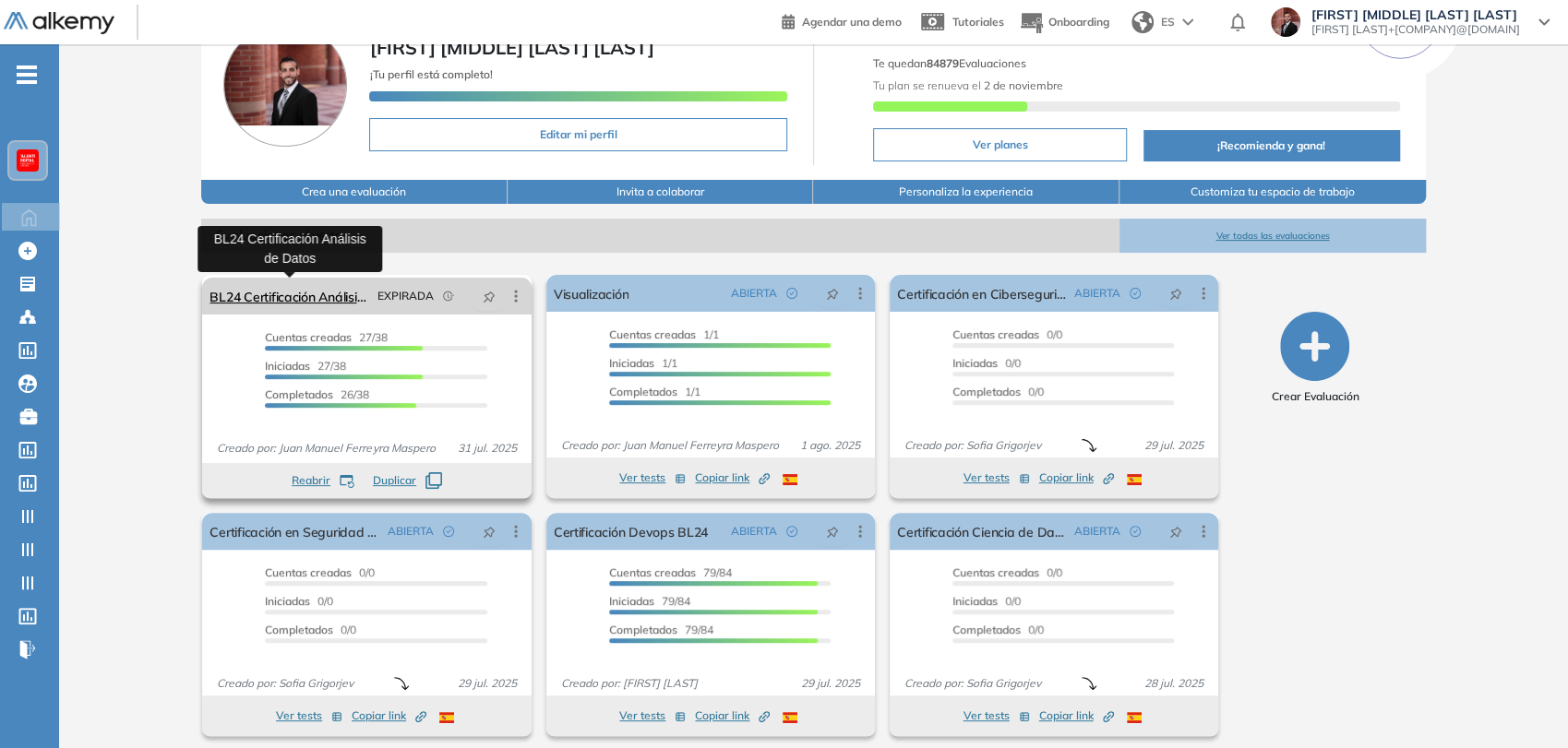 click on "BL24 Certificación Análisis de Datos" at bounding box center (289, 296) 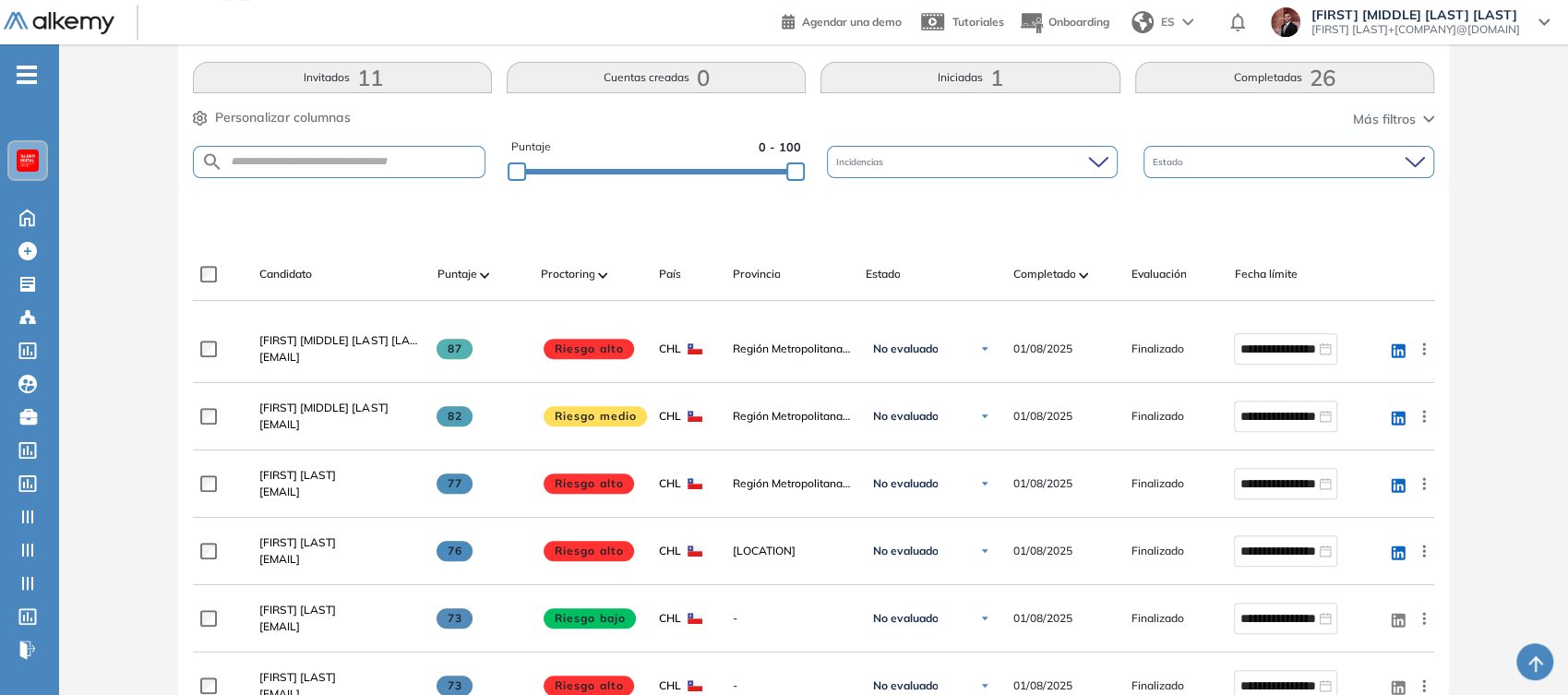 scroll, scrollTop: 292, scrollLeft: 0, axis: vertical 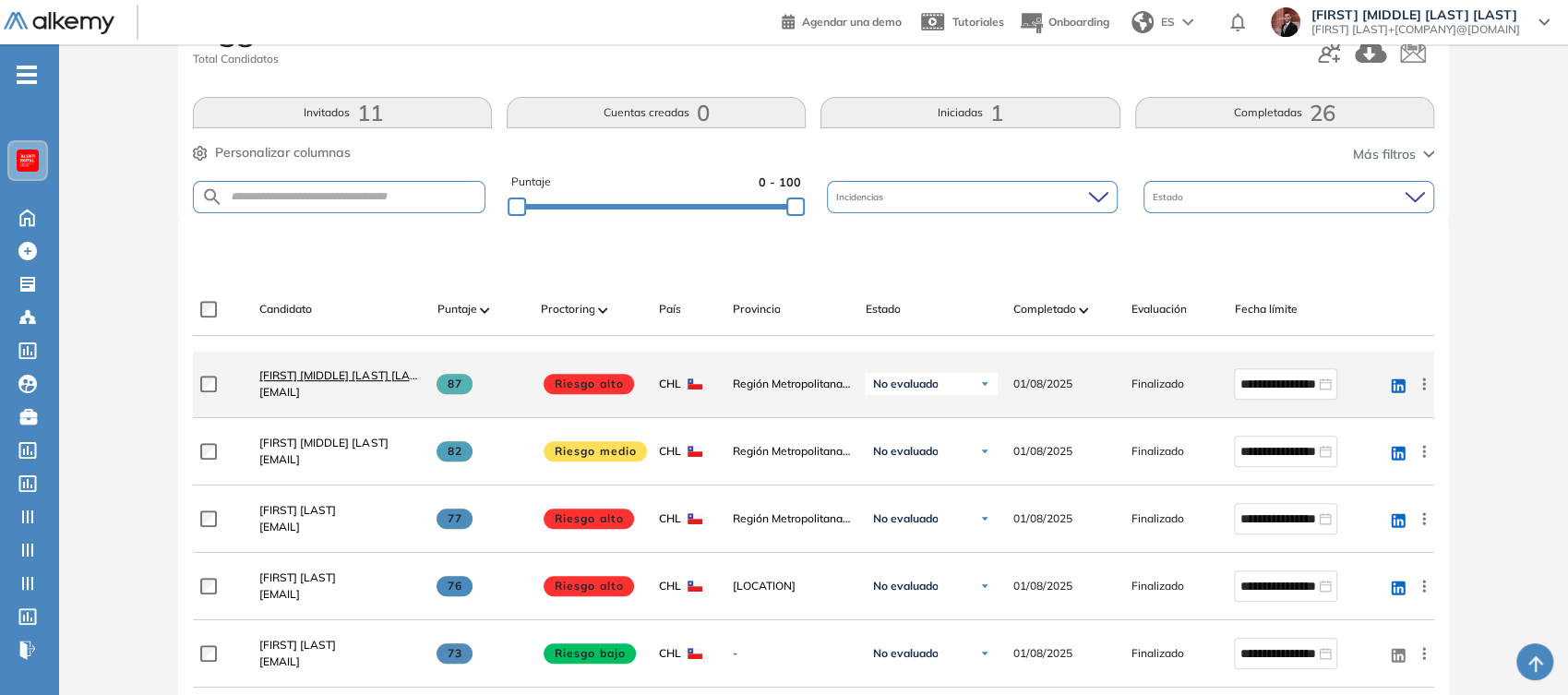 click on "Pablo Alexander Cárdenas Carvajal" at bounding box center (342, 375) 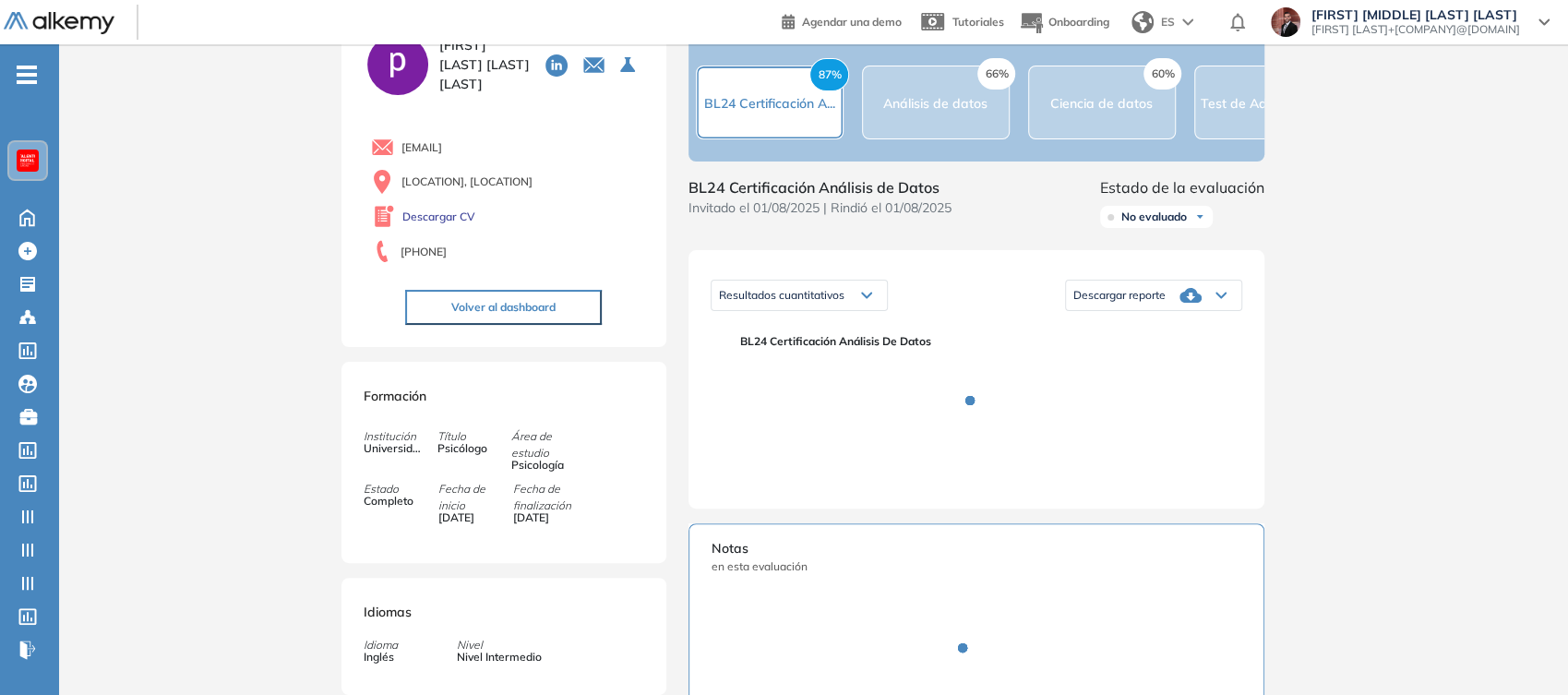 scroll, scrollTop: 205, scrollLeft: 0, axis: vertical 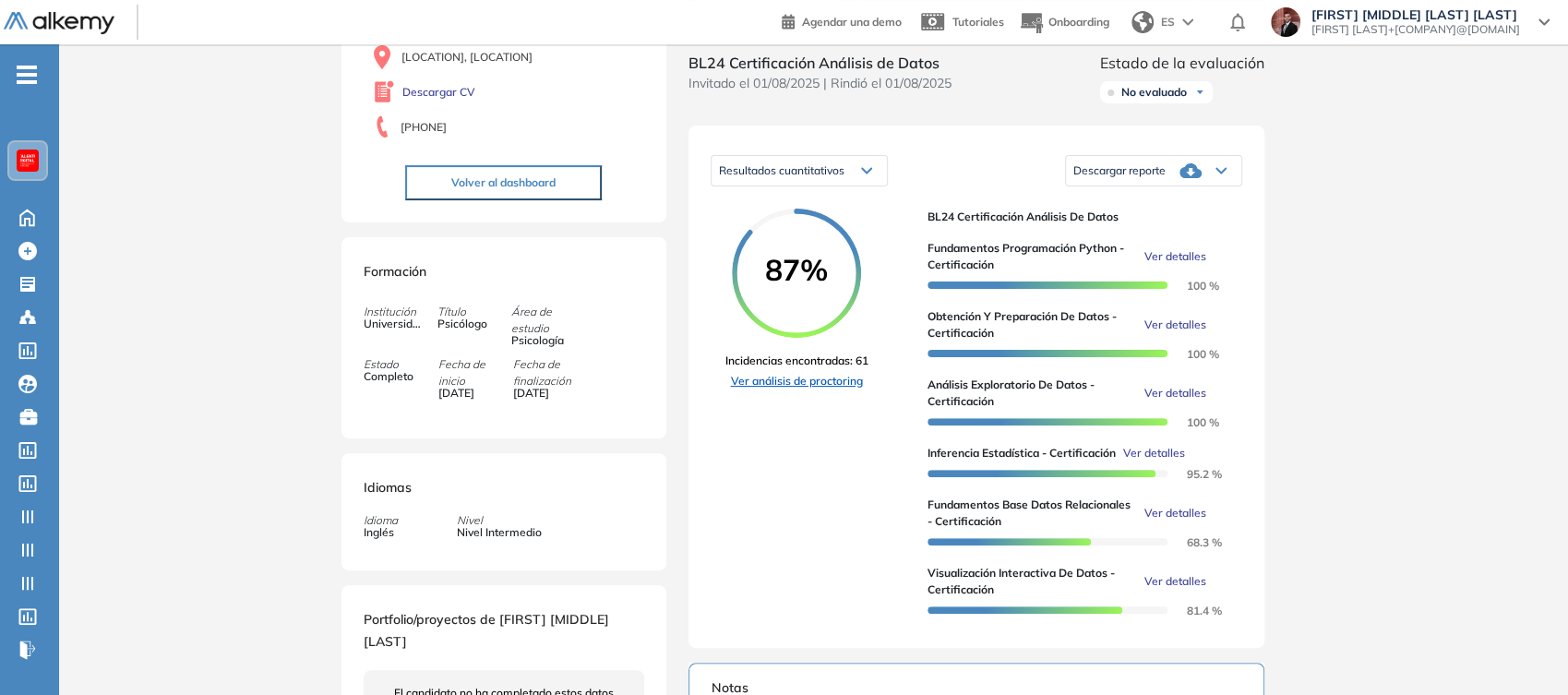 click on "Ver análisis de proctoring" at bounding box center (796, 381) 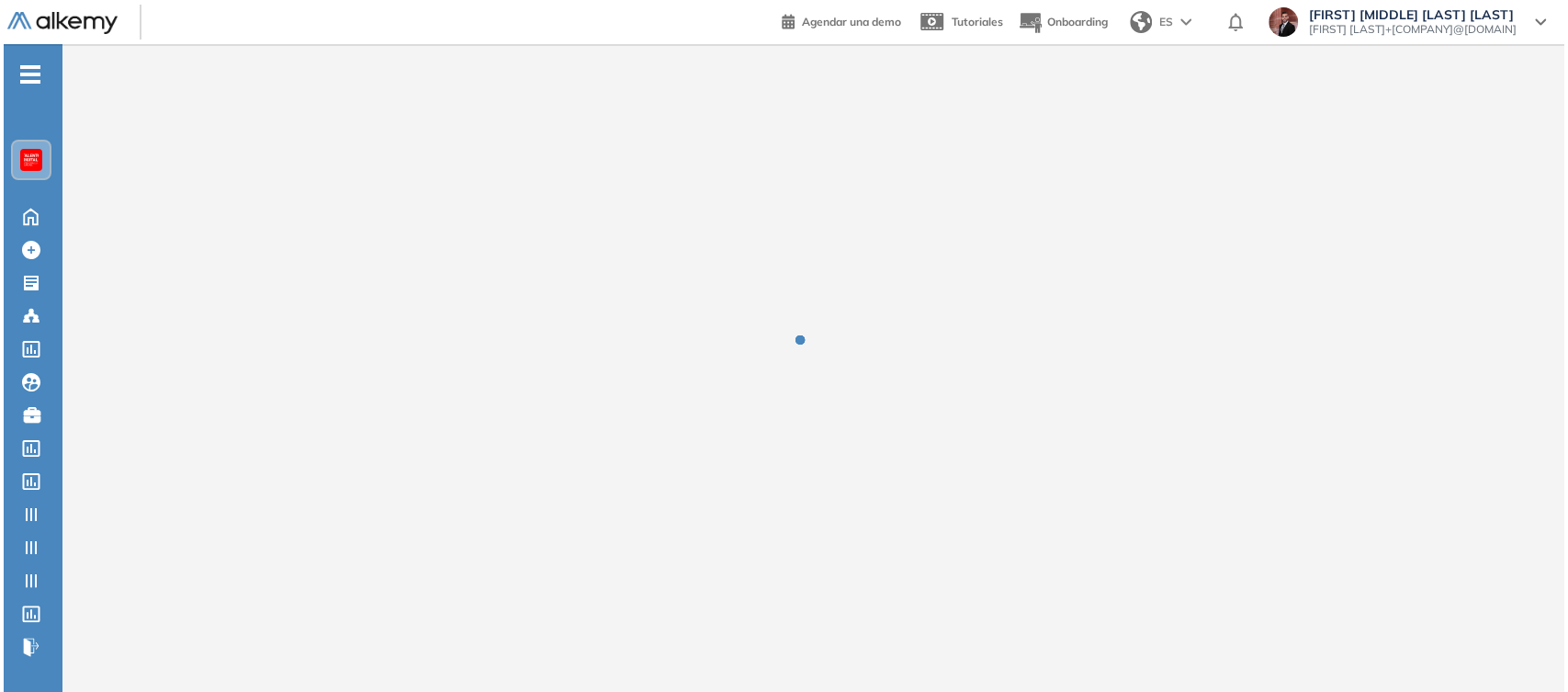 scroll, scrollTop: 0, scrollLeft: 0, axis: both 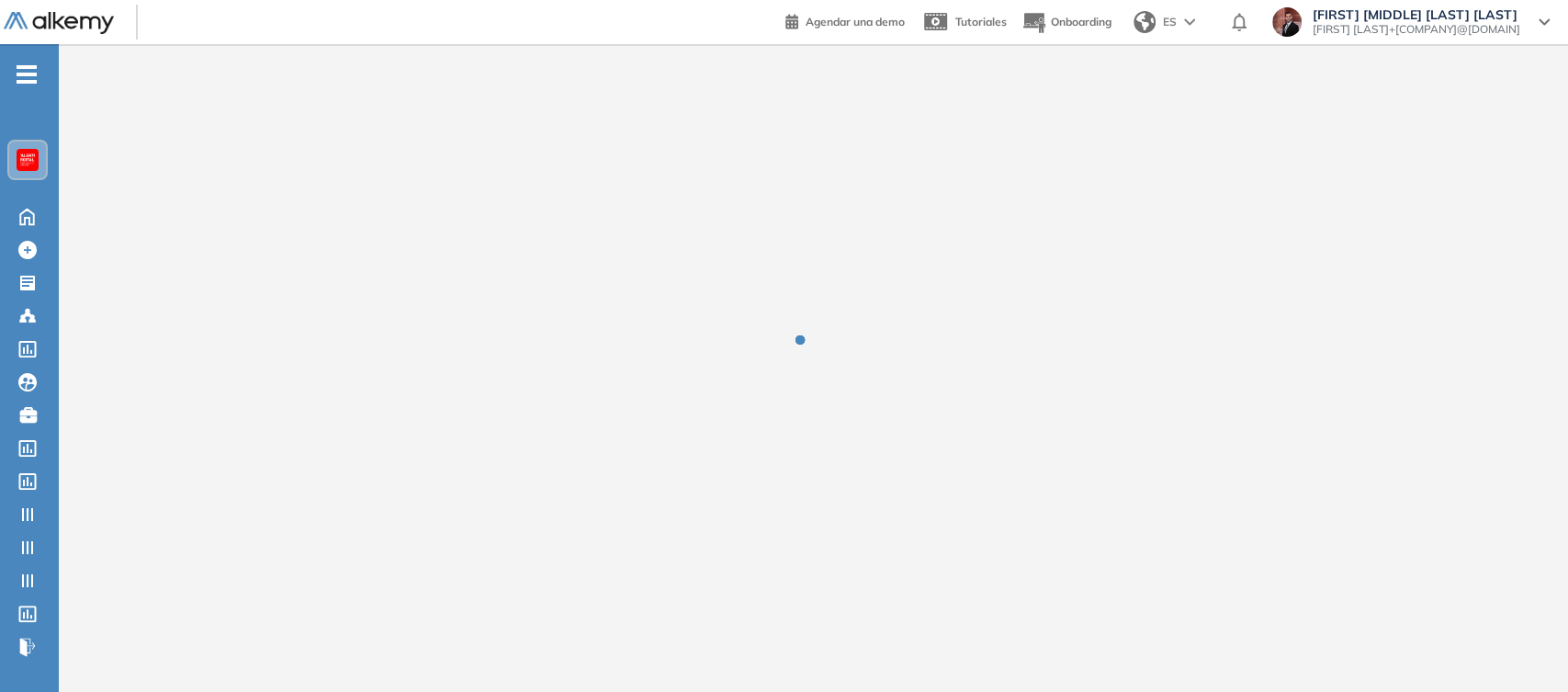 click on "- Home Home Crear Evaluación Crear Evaluación Evaluaciones Evaluaciones Candidatos Candidatos Catálogo de tests Catálogo de tests Comunidad Alkemy Comunidad Alkemy Bolsa de trabajo Bolsa de trabajo Crear TestGroup Crear TestGroup Actualizar Tests Actualizar Tests Categorías Categorías Subhabilidades Subhabilidades Roles Roles Reiniciar testgroups Reiniciar testgroups Cerrar sesión Cerrar sesión" at bounding box center [29, 390] 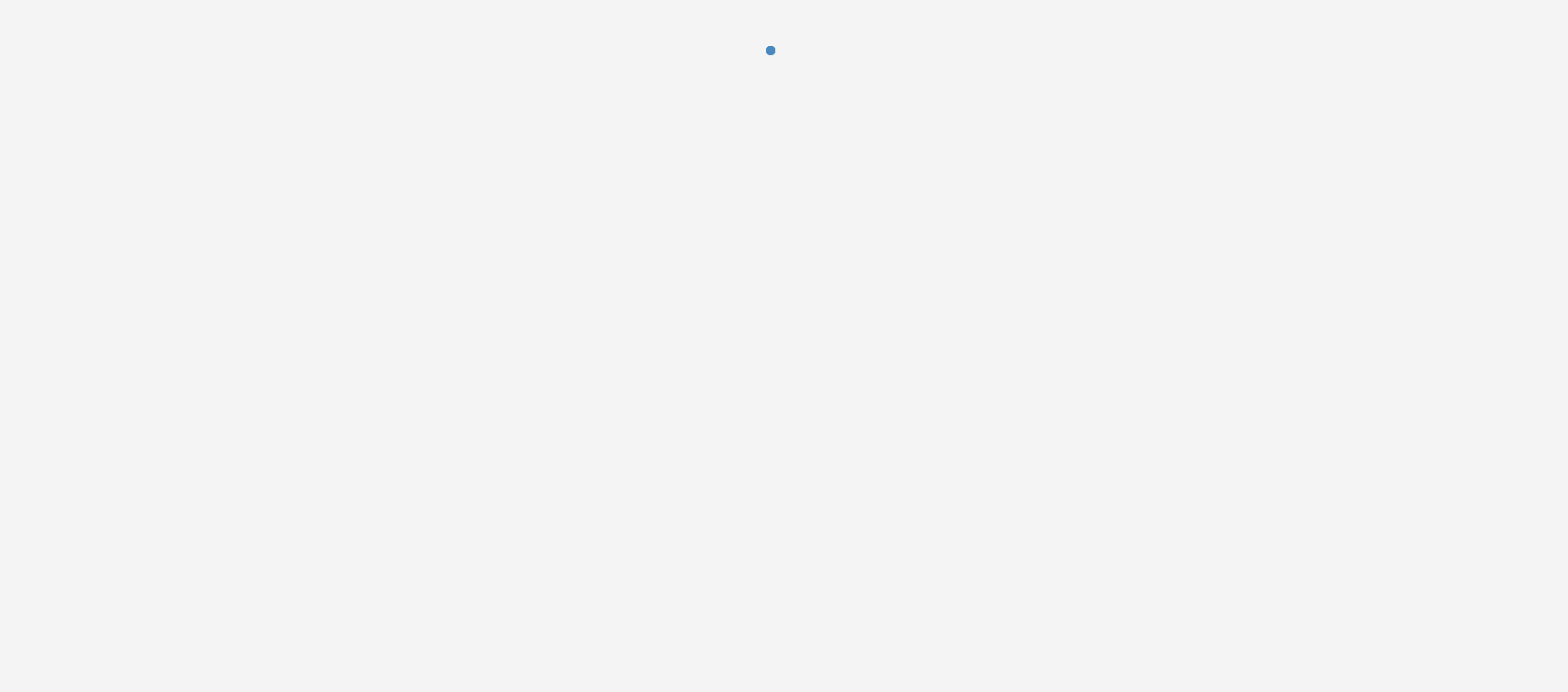scroll, scrollTop: 0, scrollLeft: 0, axis: both 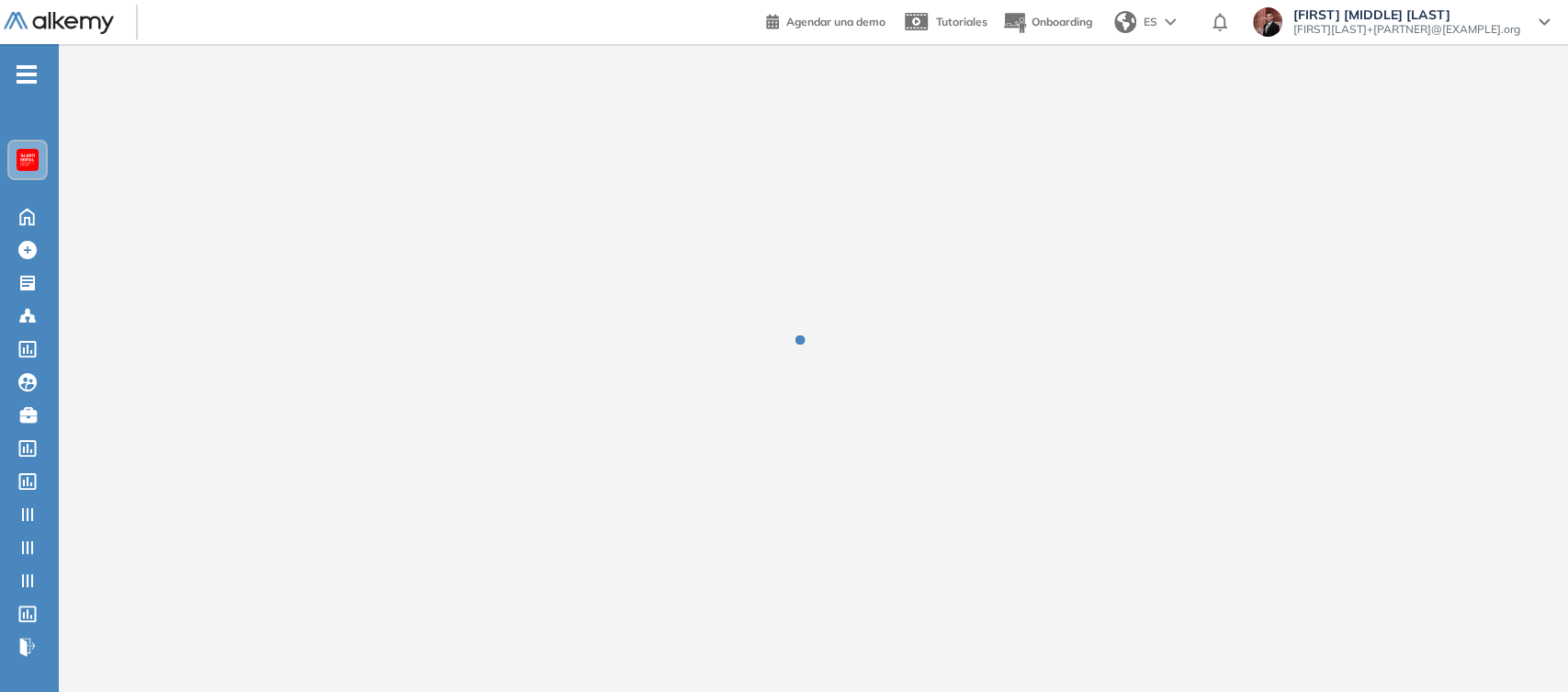 click on "-" at bounding box center (27, 73) 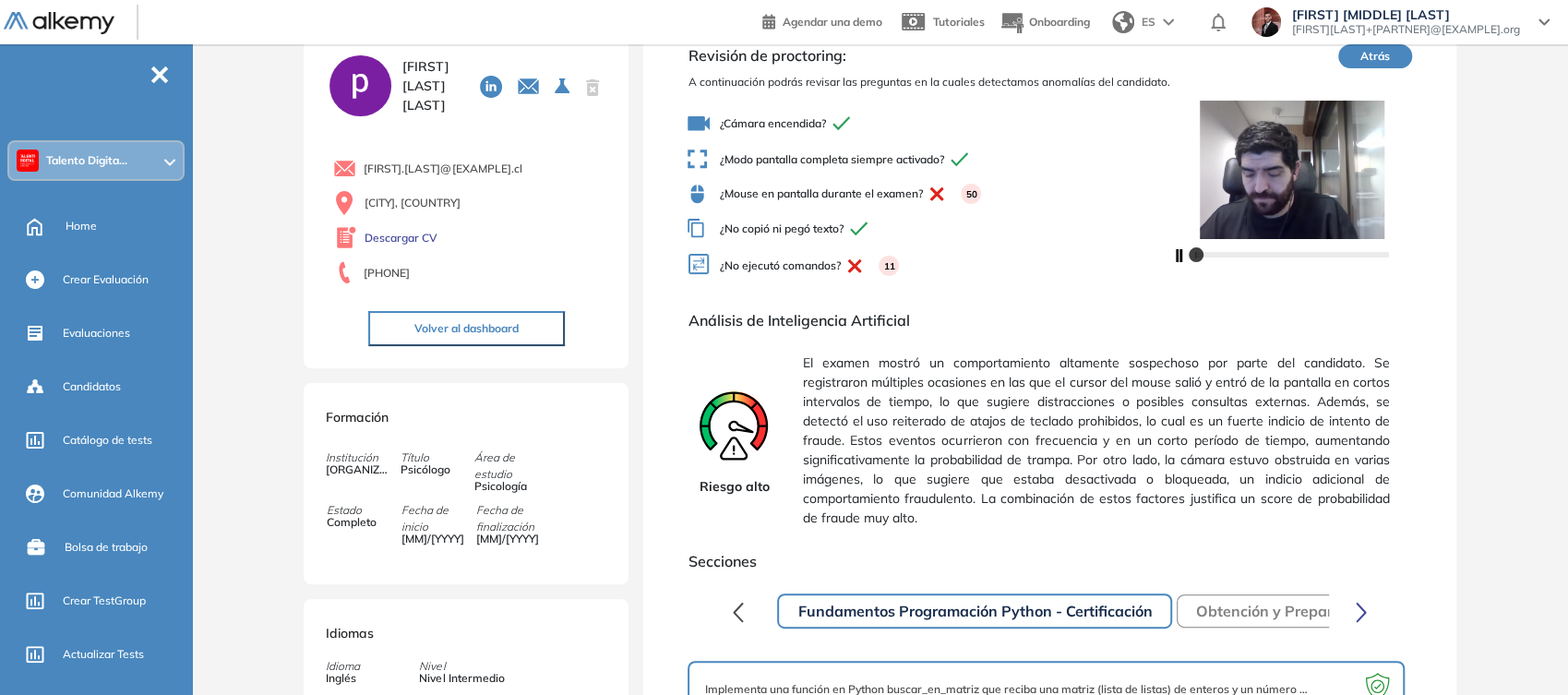 scroll, scrollTop: 102, scrollLeft: 0, axis: vertical 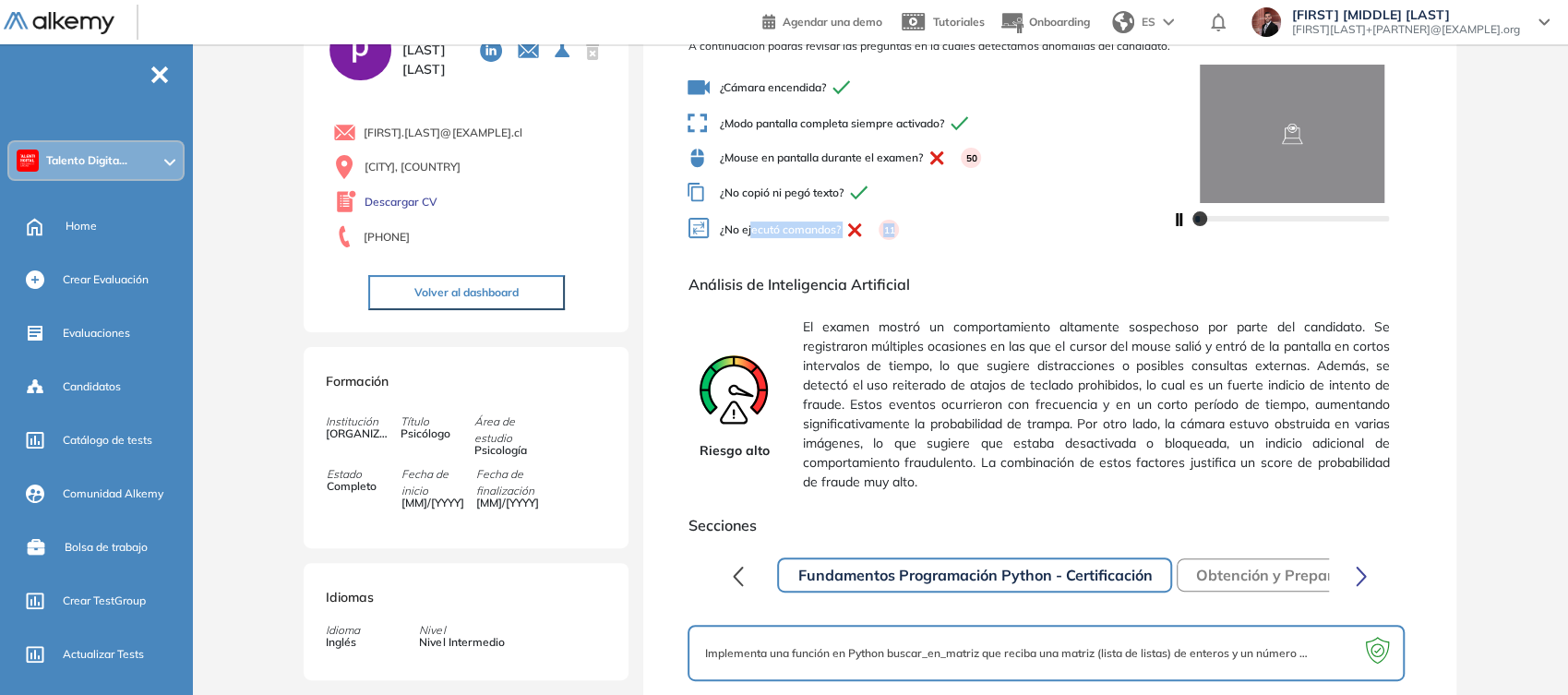 drag, startPoint x: 769, startPoint y: 224, endPoint x: 896, endPoint y: 239, distance: 127.88276 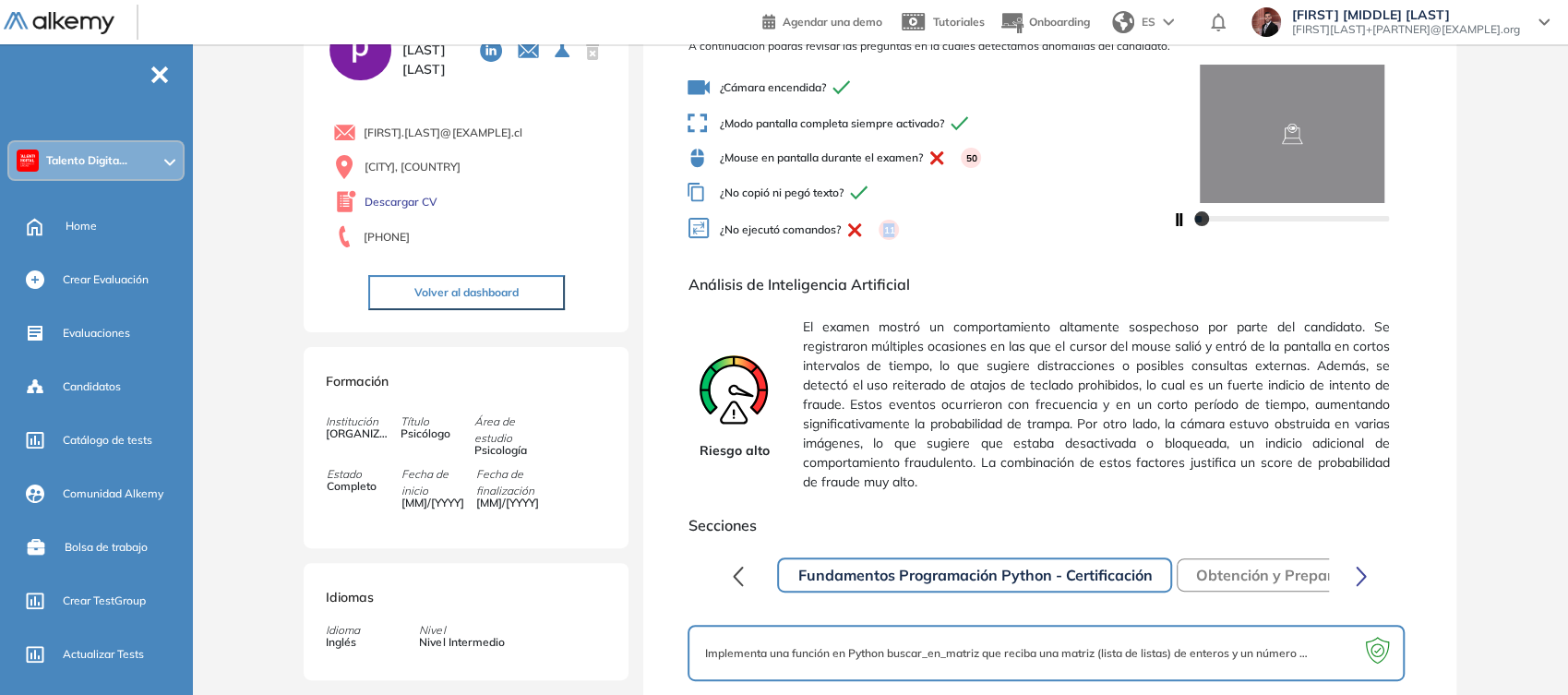 drag, startPoint x: 900, startPoint y: 229, endPoint x: 858, endPoint y: 225, distance: 42.19005 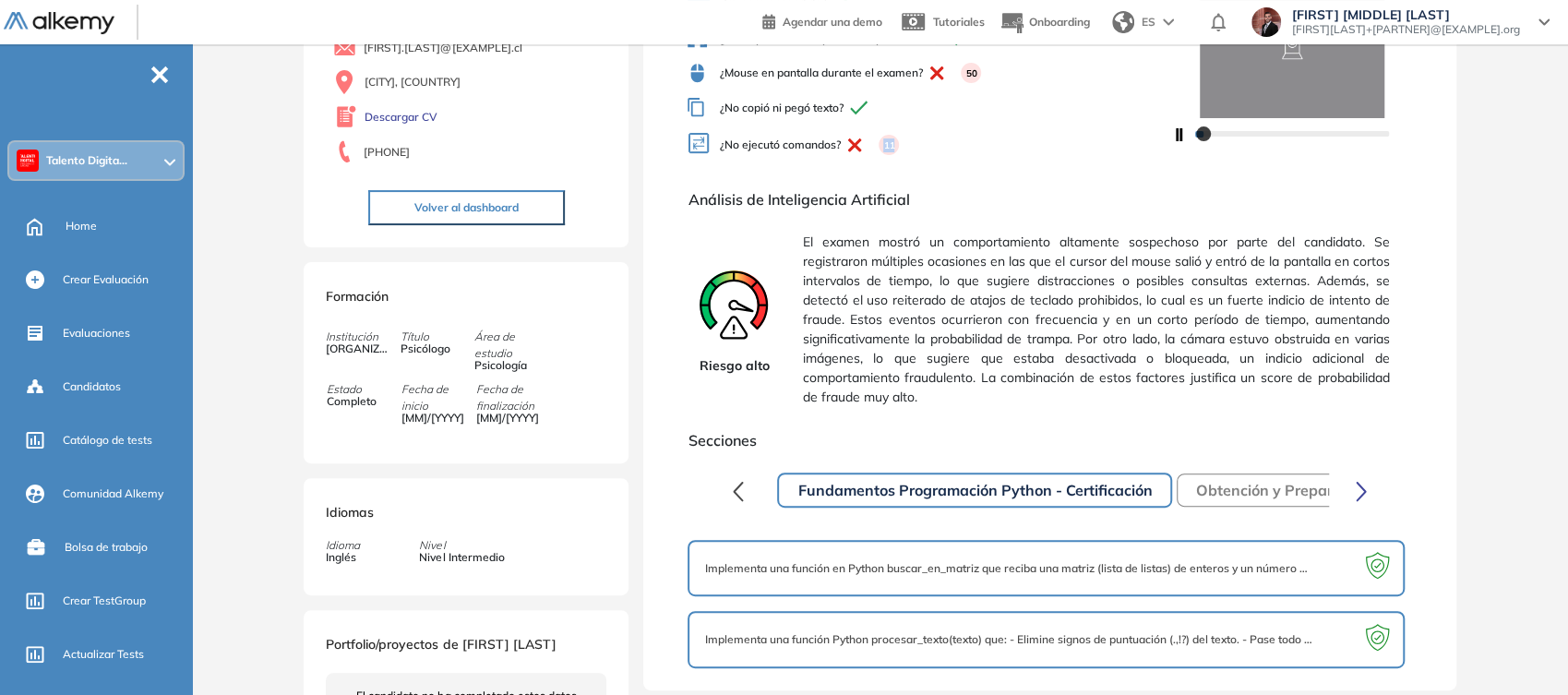 scroll, scrollTop: 260, scrollLeft: 0, axis: vertical 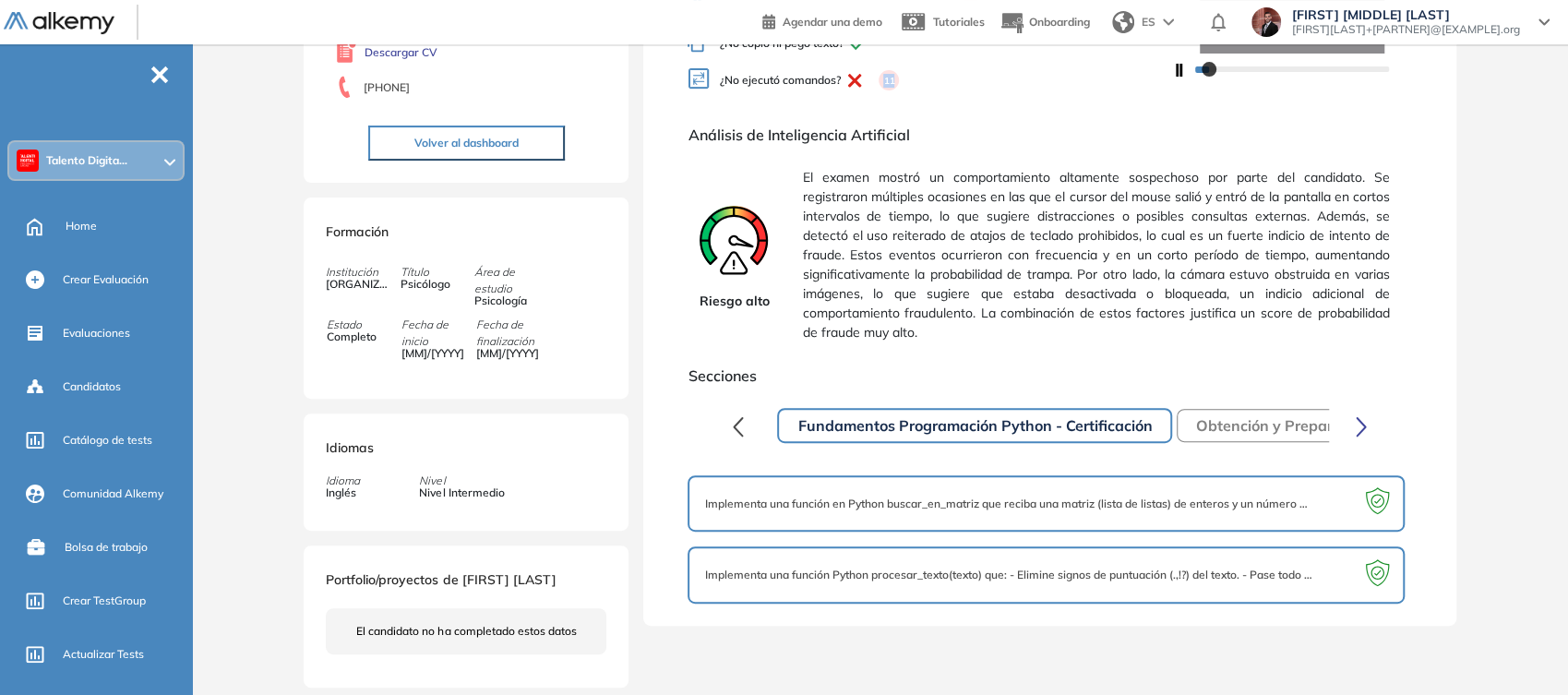 click 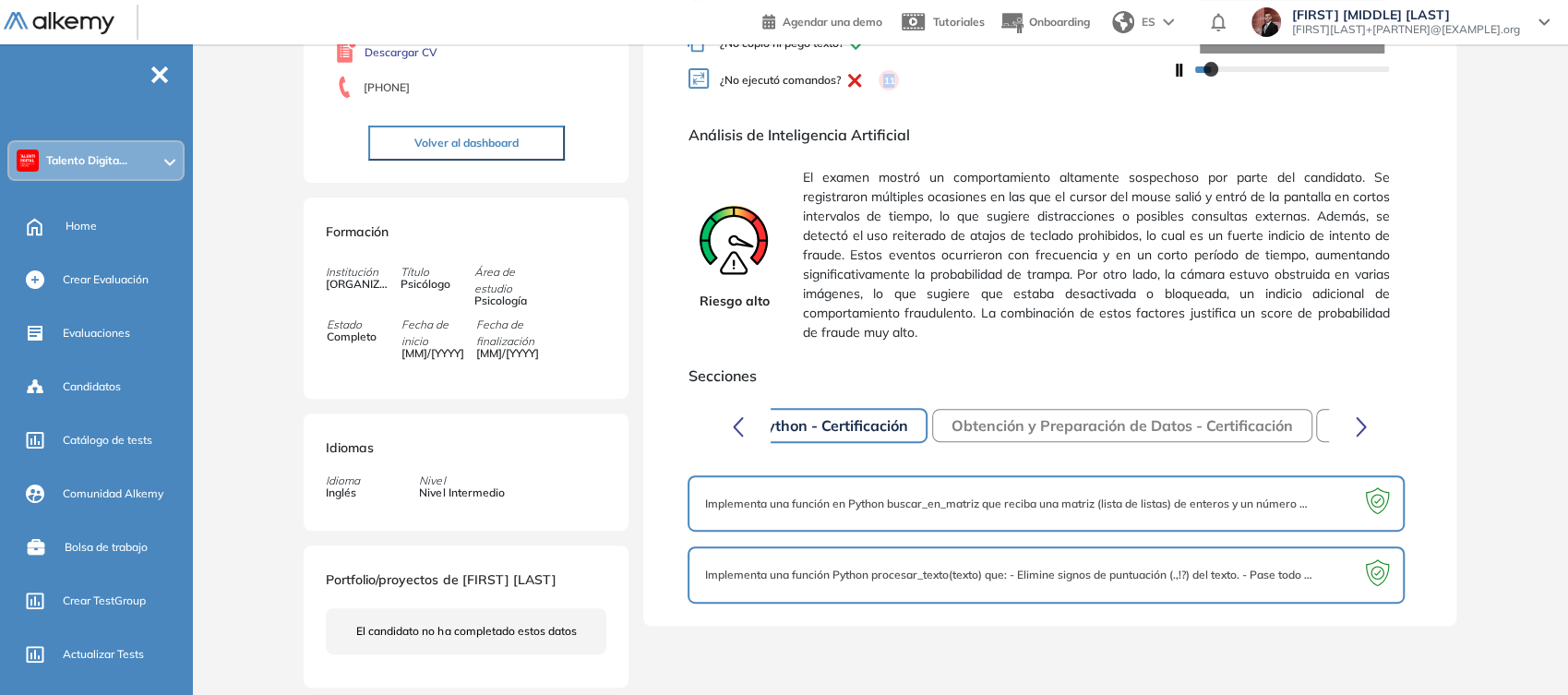 scroll, scrollTop: 0, scrollLeft: 279, axis: horizontal 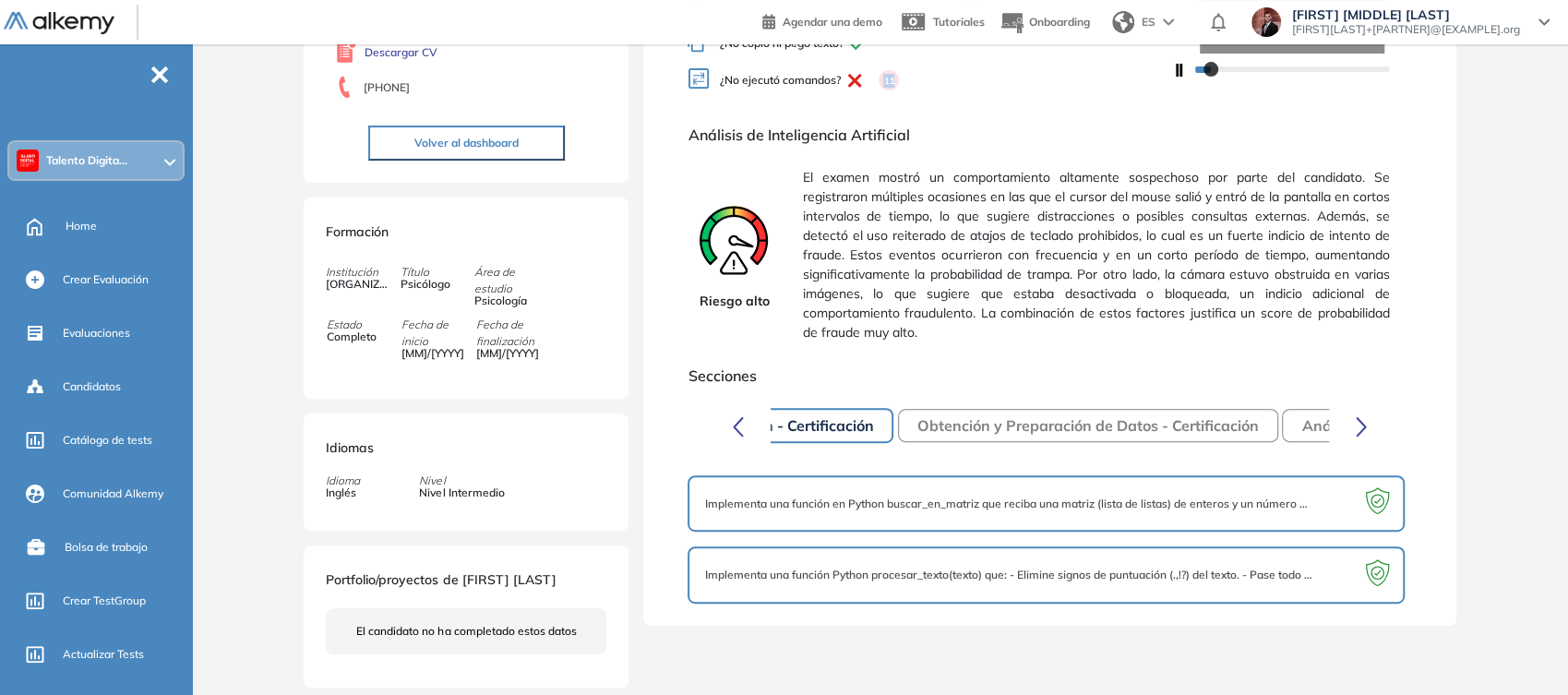 click on "Obtención y Preparación de Datos - Certificación" at bounding box center (1088, 425) 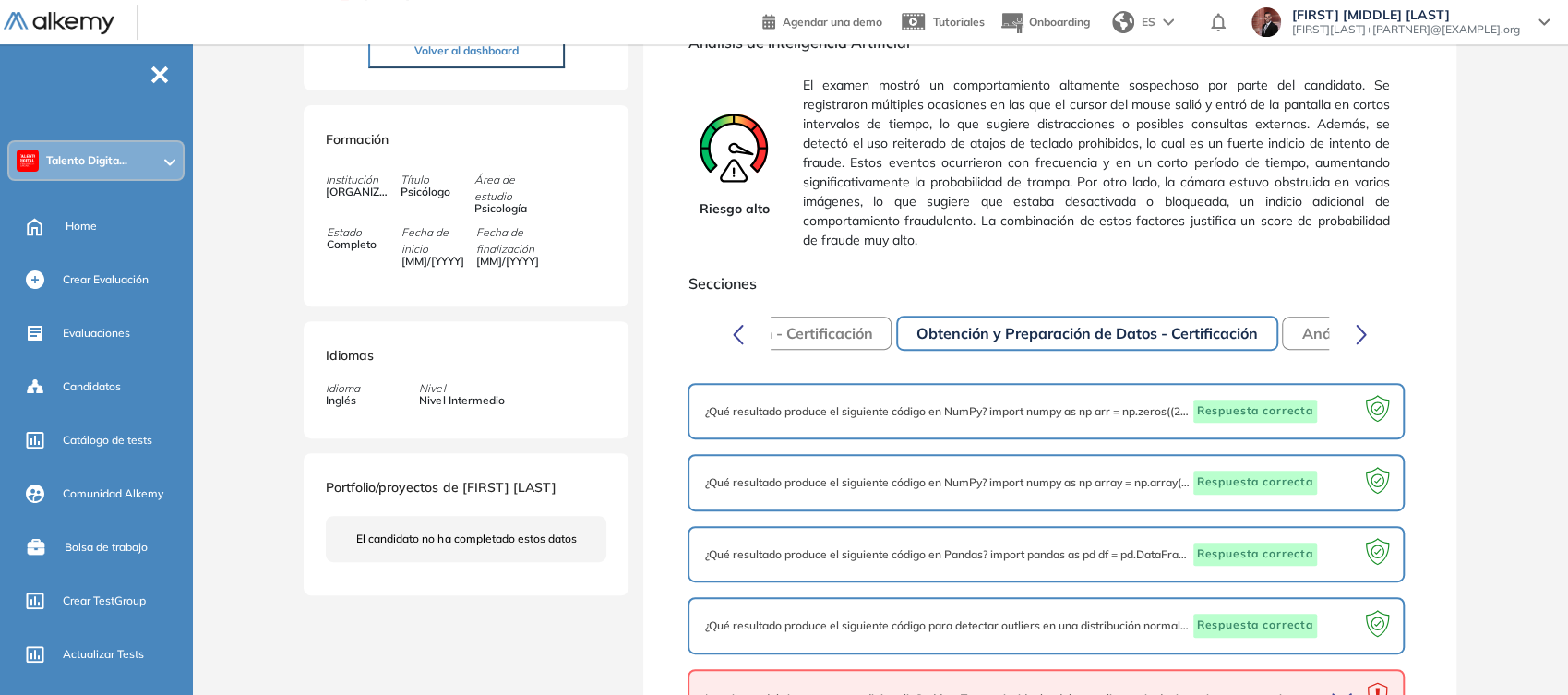 scroll, scrollTop: 403, scrollLeft: 0, axis: vertical 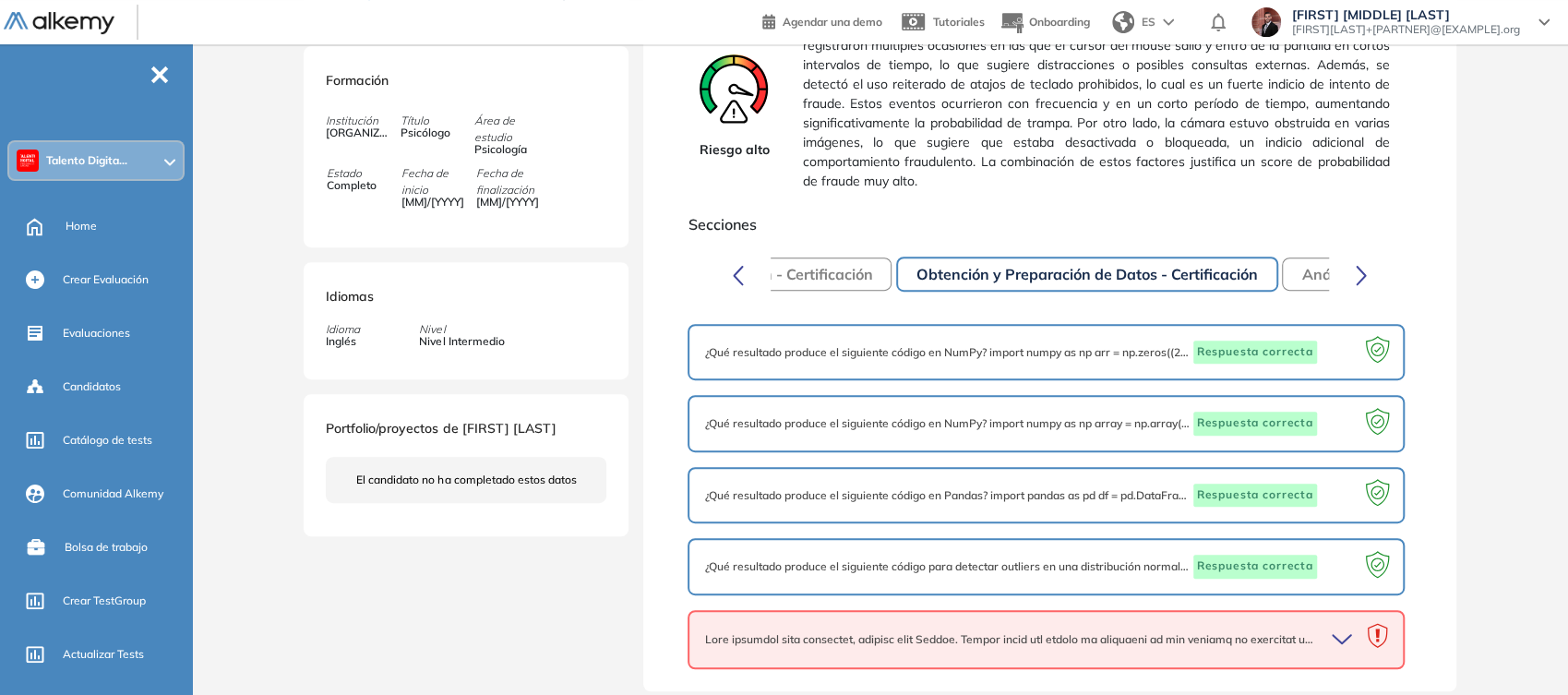 click 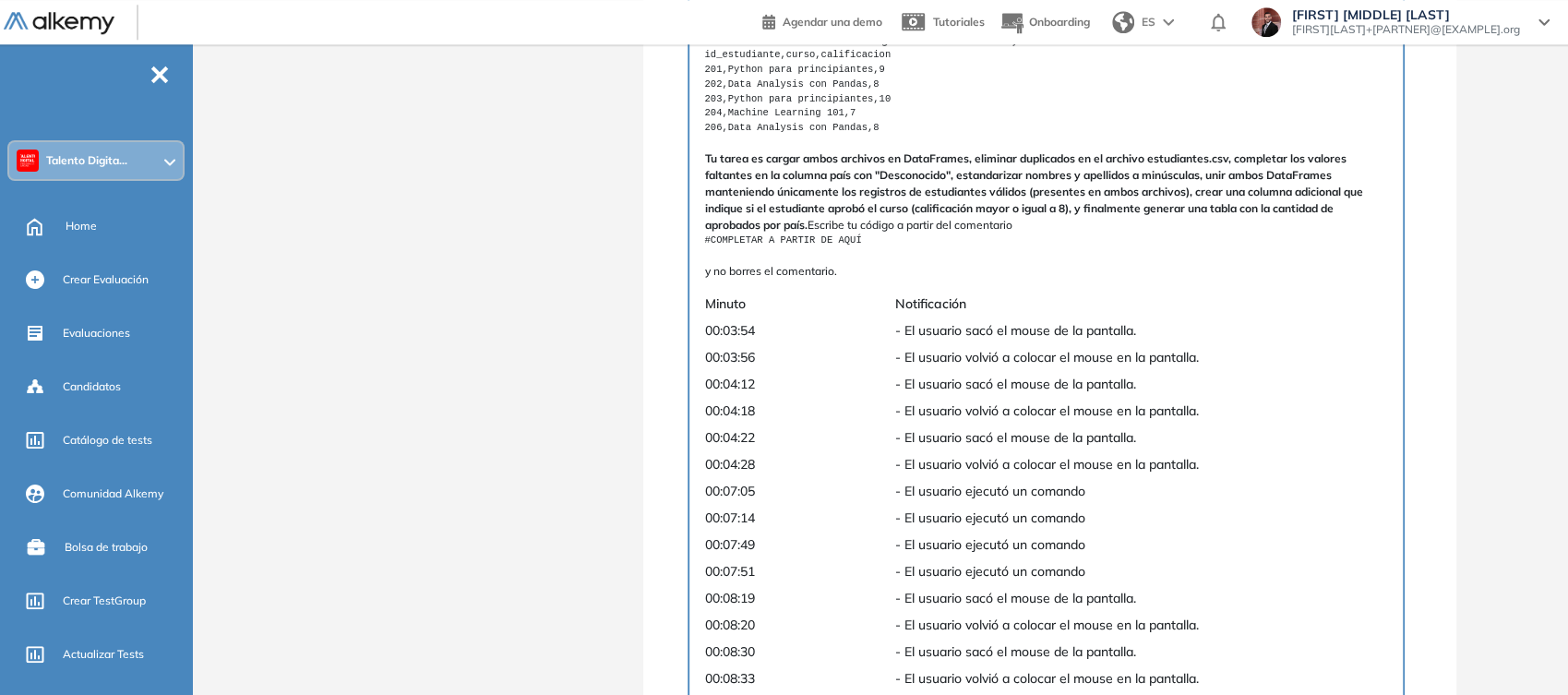 scroll, scrollTop: 1295, scrollLeft: 0, axis: vertical 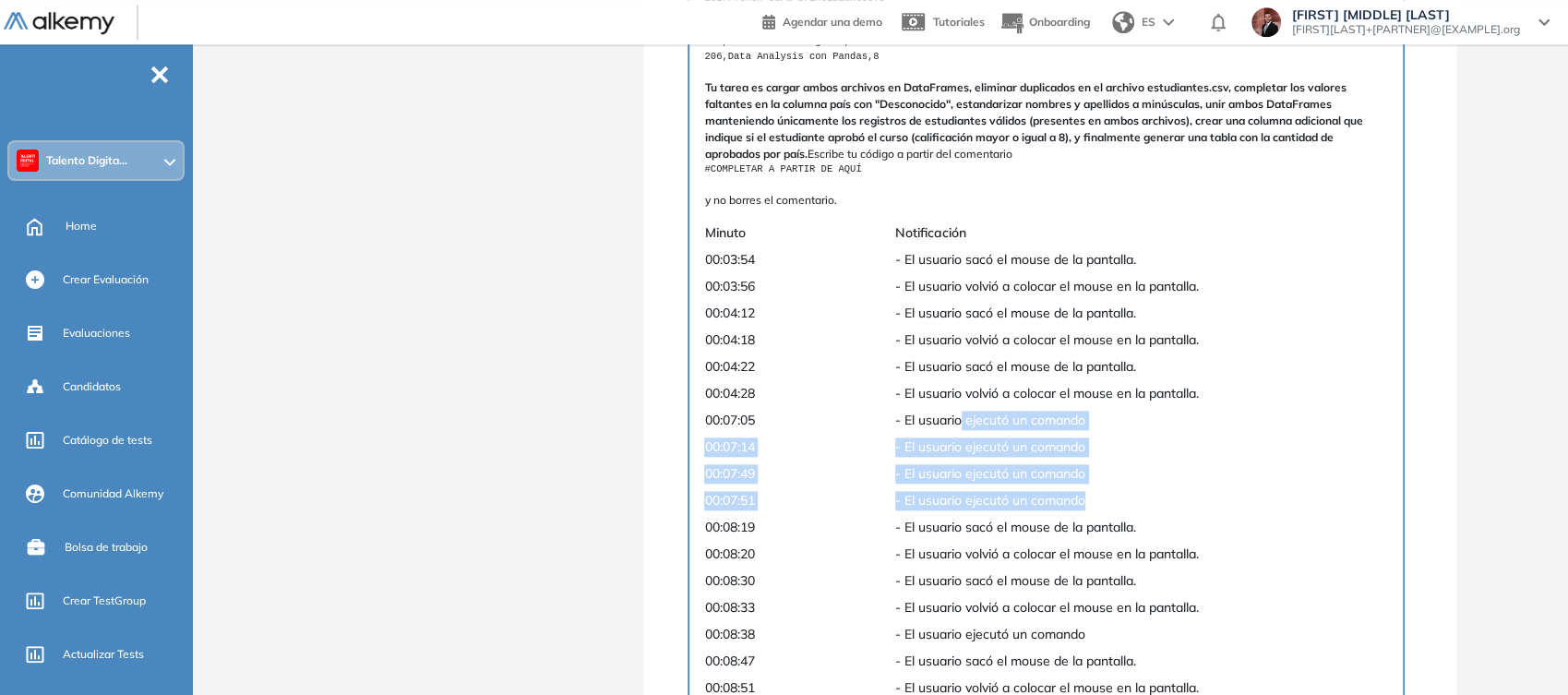drag, startPoint x: 1107, startPoint y: 491, endPoint x: 961, endPoint y: 424, distance: 160.63935 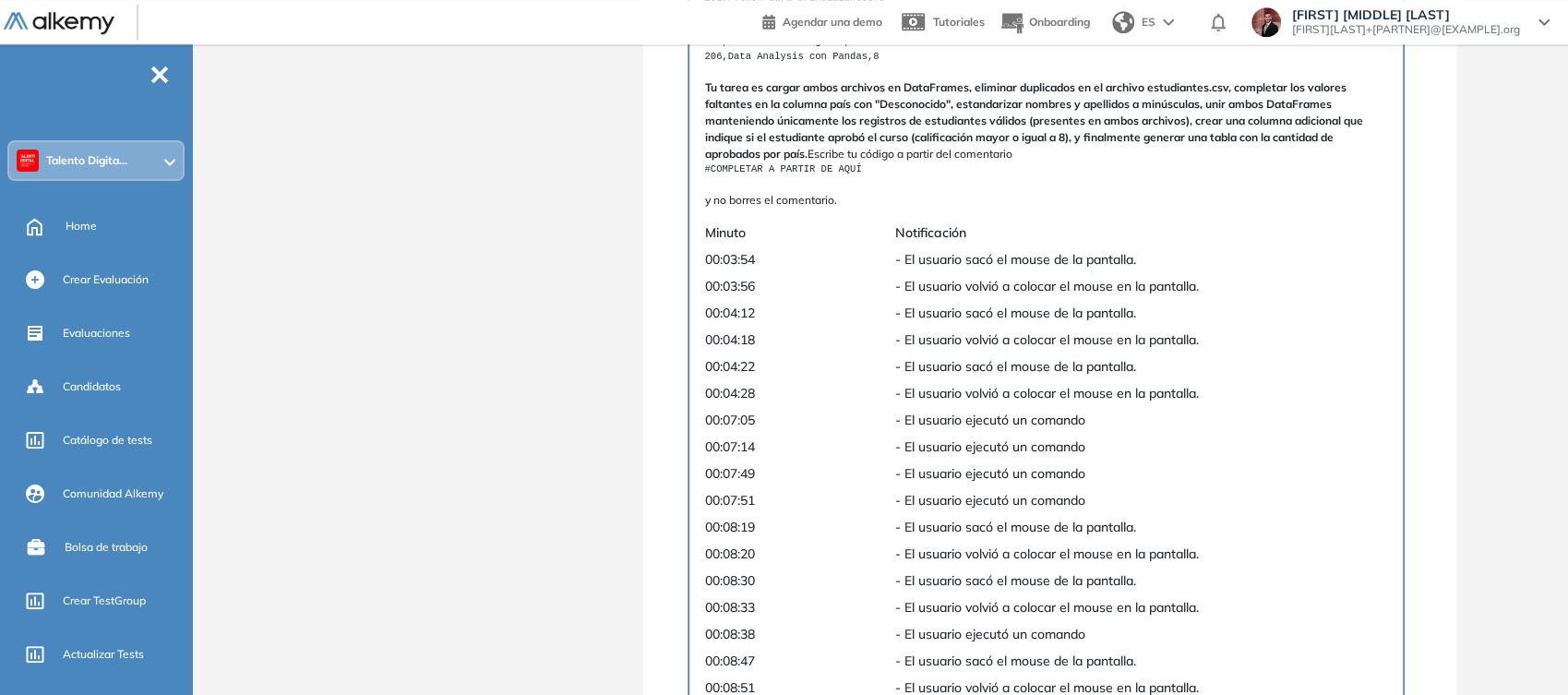 click on "- El usuario ejecutó un comando" at bounding box center (1122, 420) 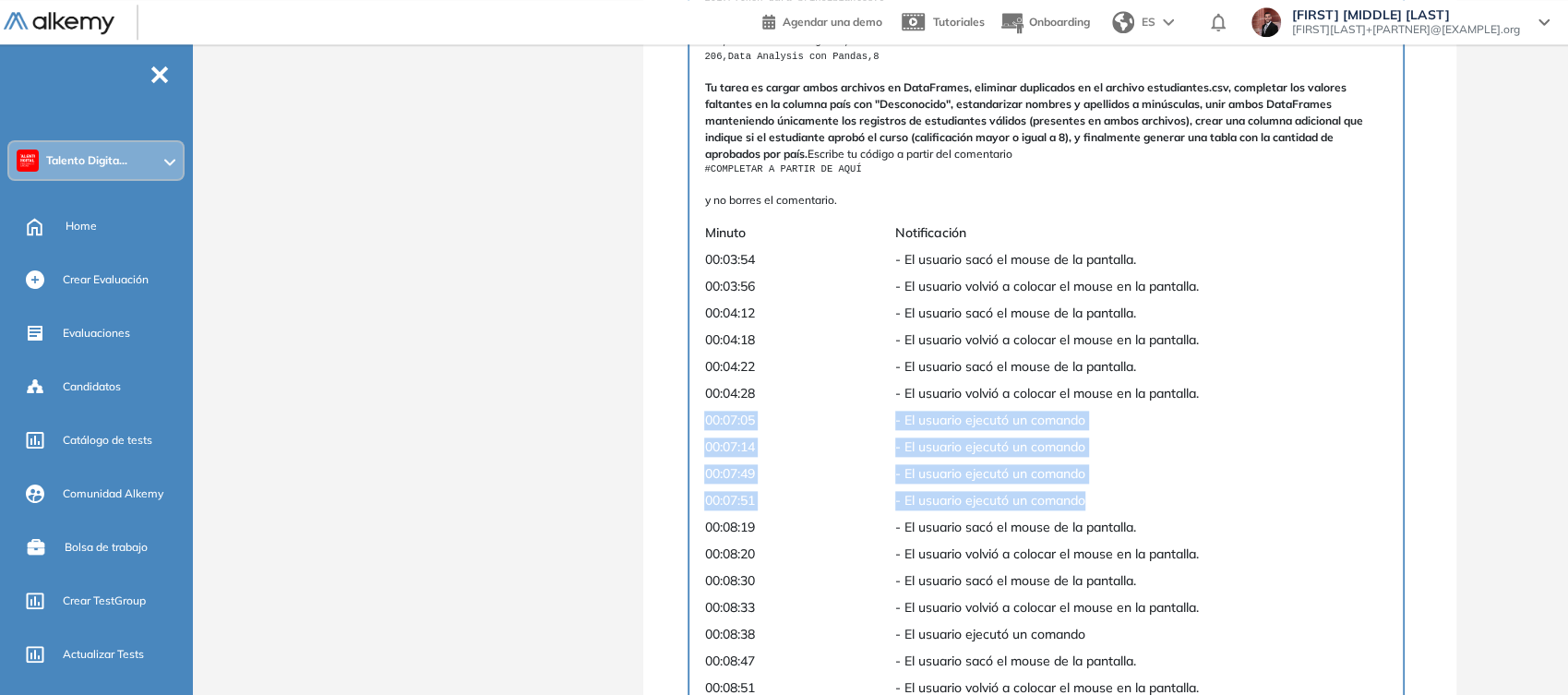 drag, startPoint x: 700, startPoint y: 413, endPoint x: 1095, endPoint y: 492, distance: 402.8225 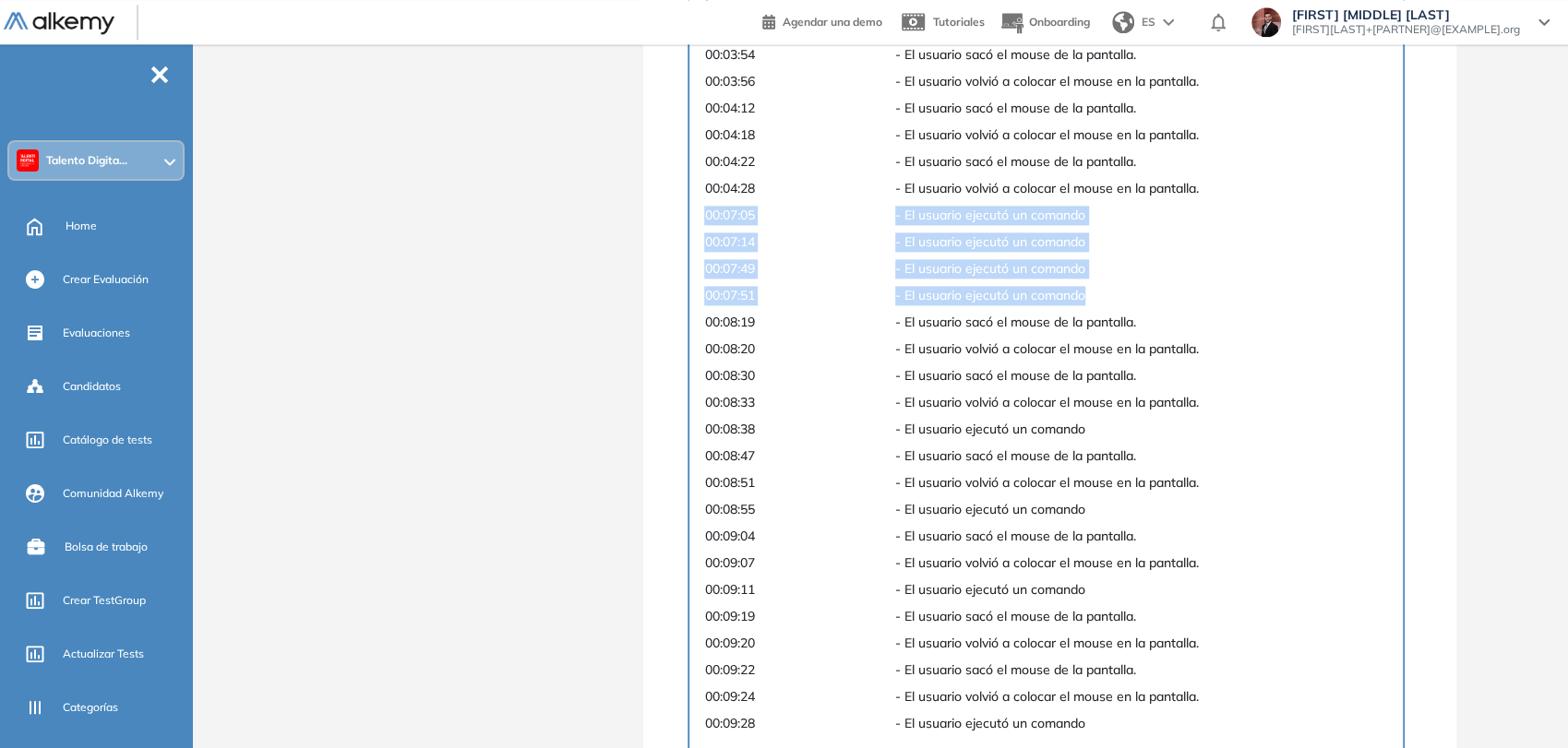scroll, scrollTop: 1535, scrollLeft: 0, axis: vertical 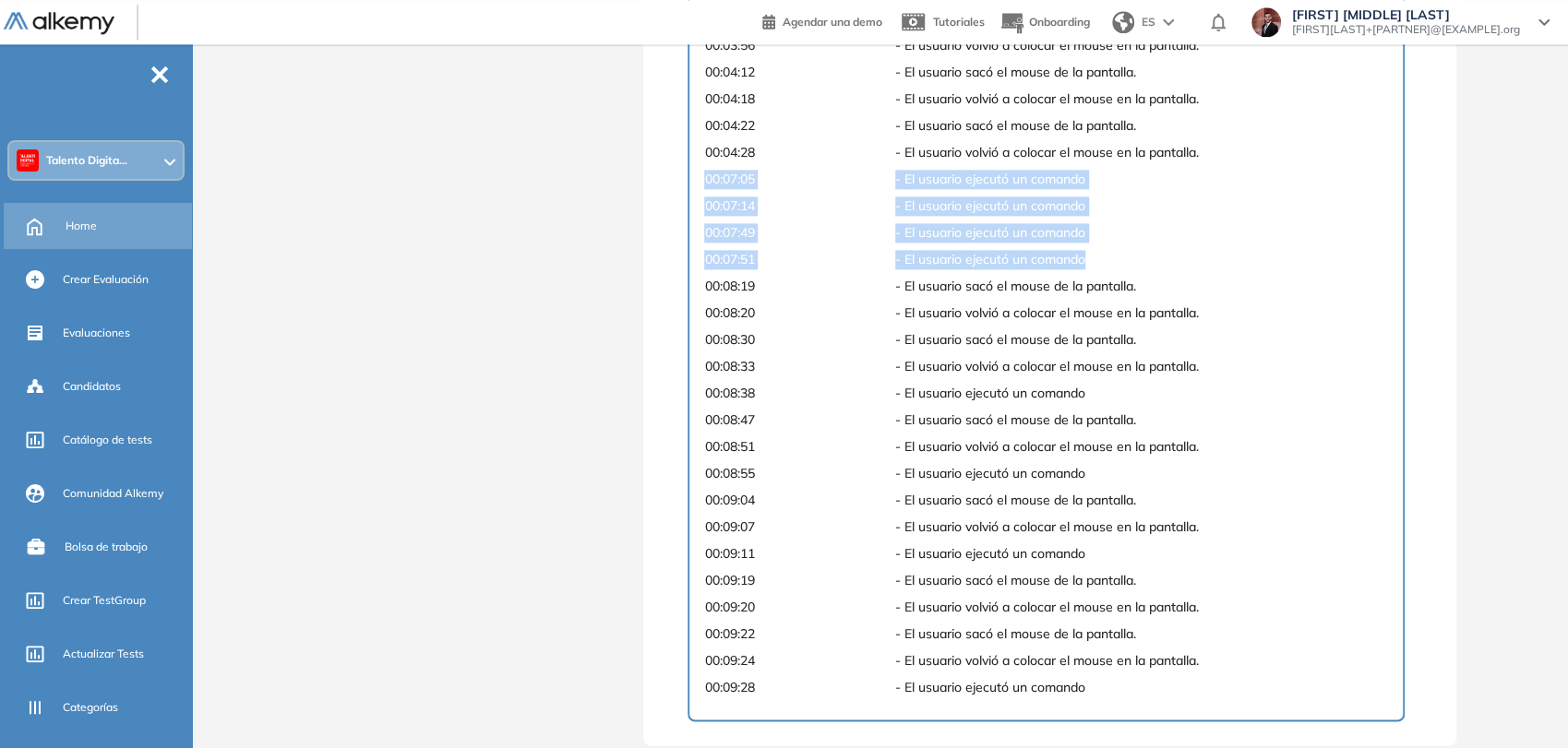 click on "Home" at bounding box center [81, 226] 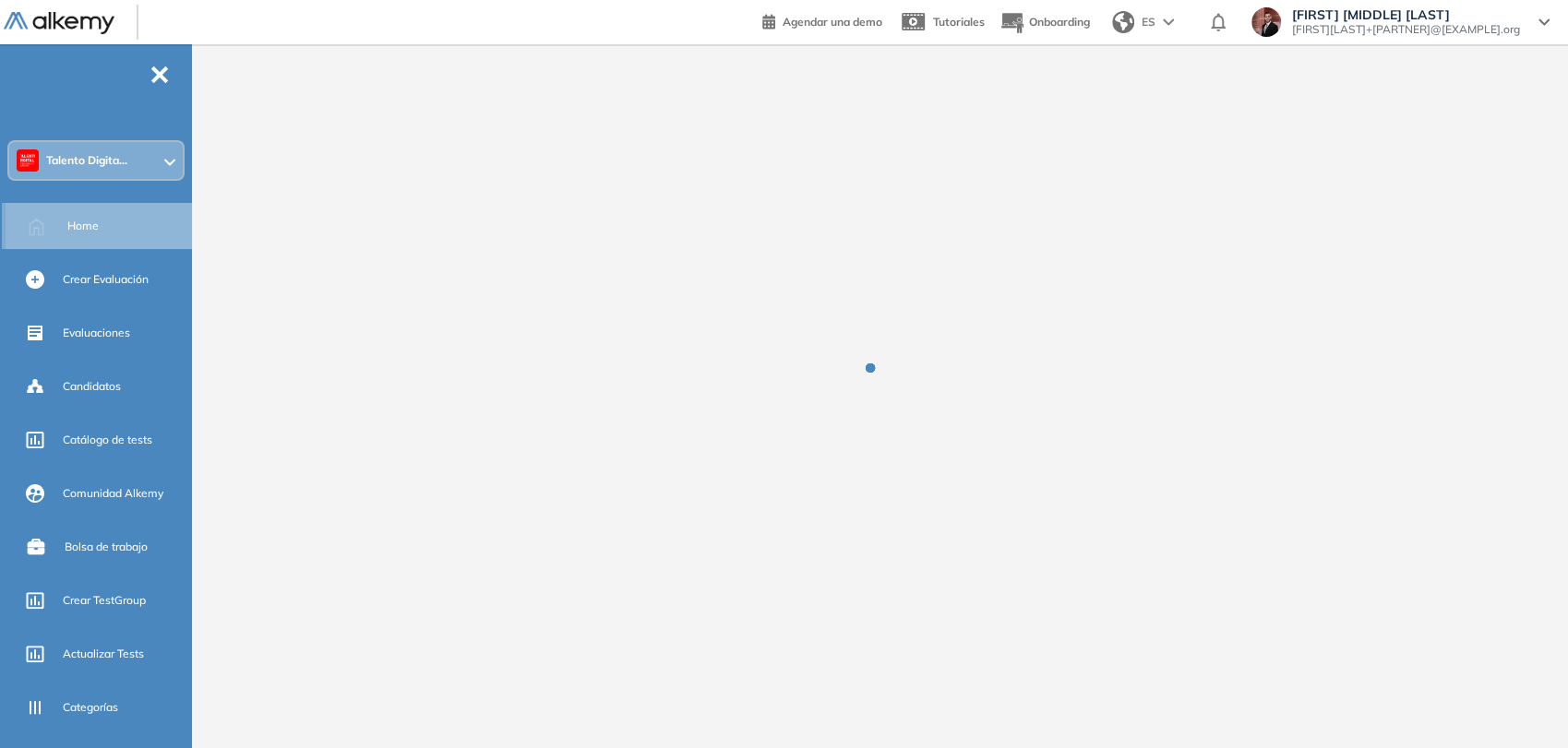 scroll, scrollTop: 0, scrollLeft: 0, axis: both 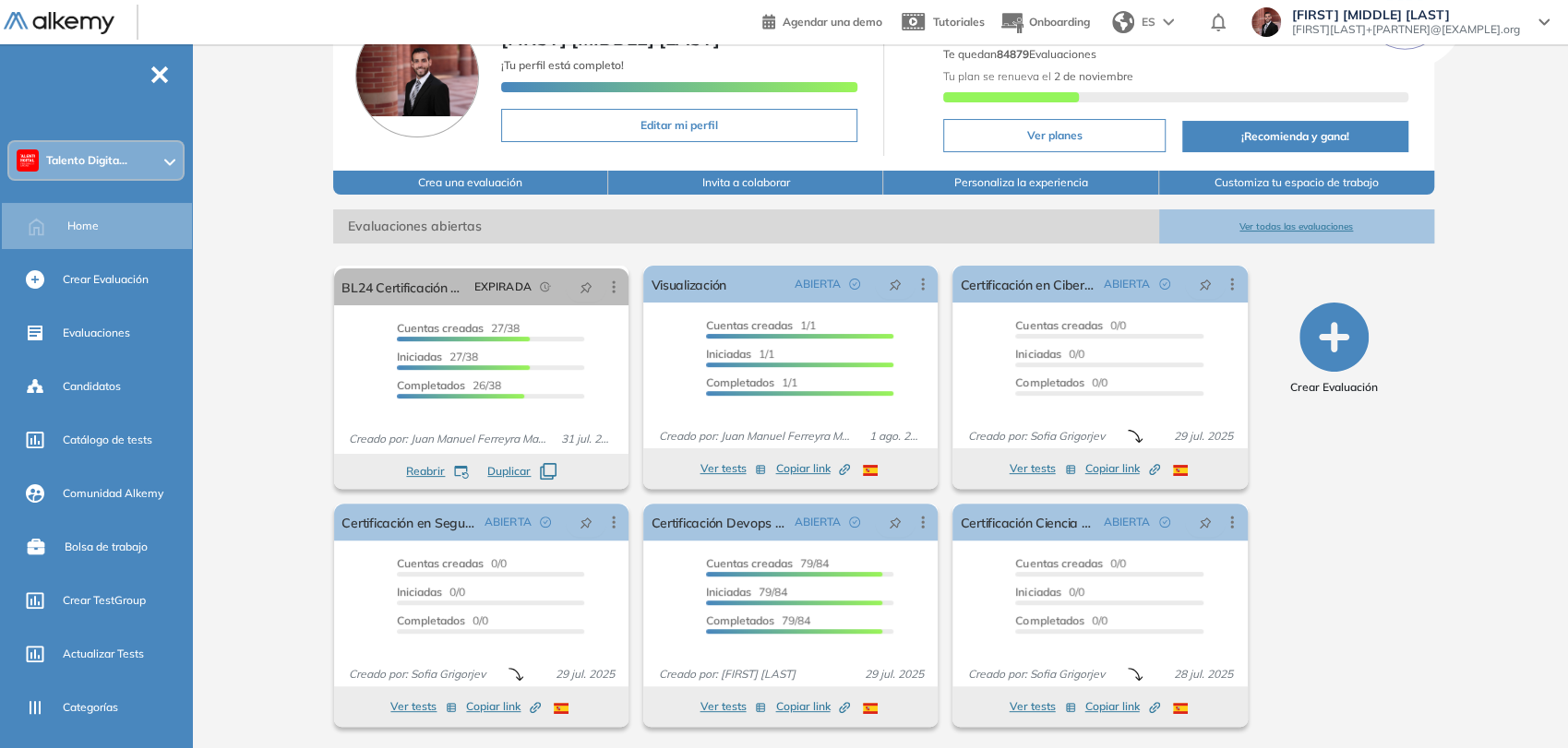 click 